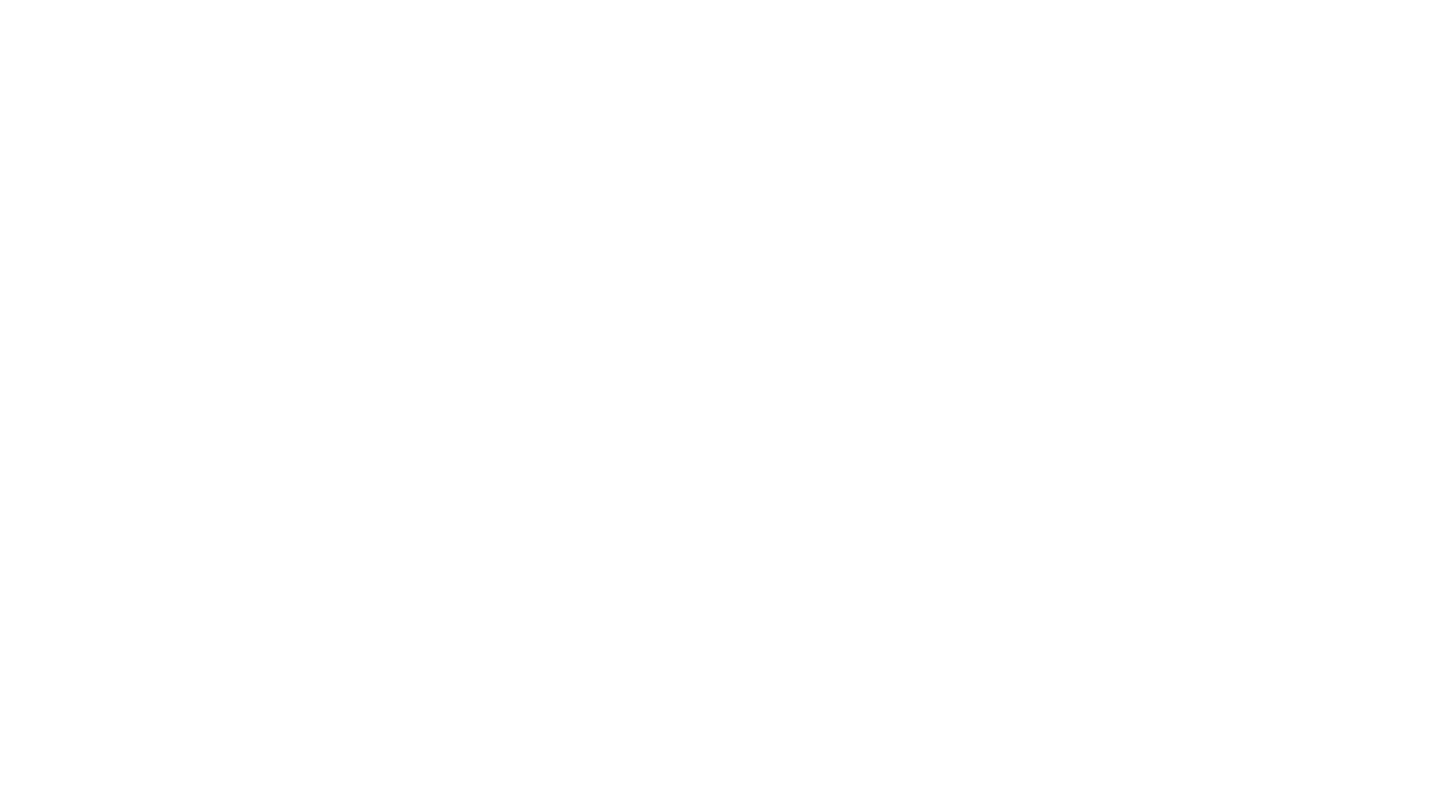 scroll, scrollTop: 0, scrollLeft: 0, axis: both 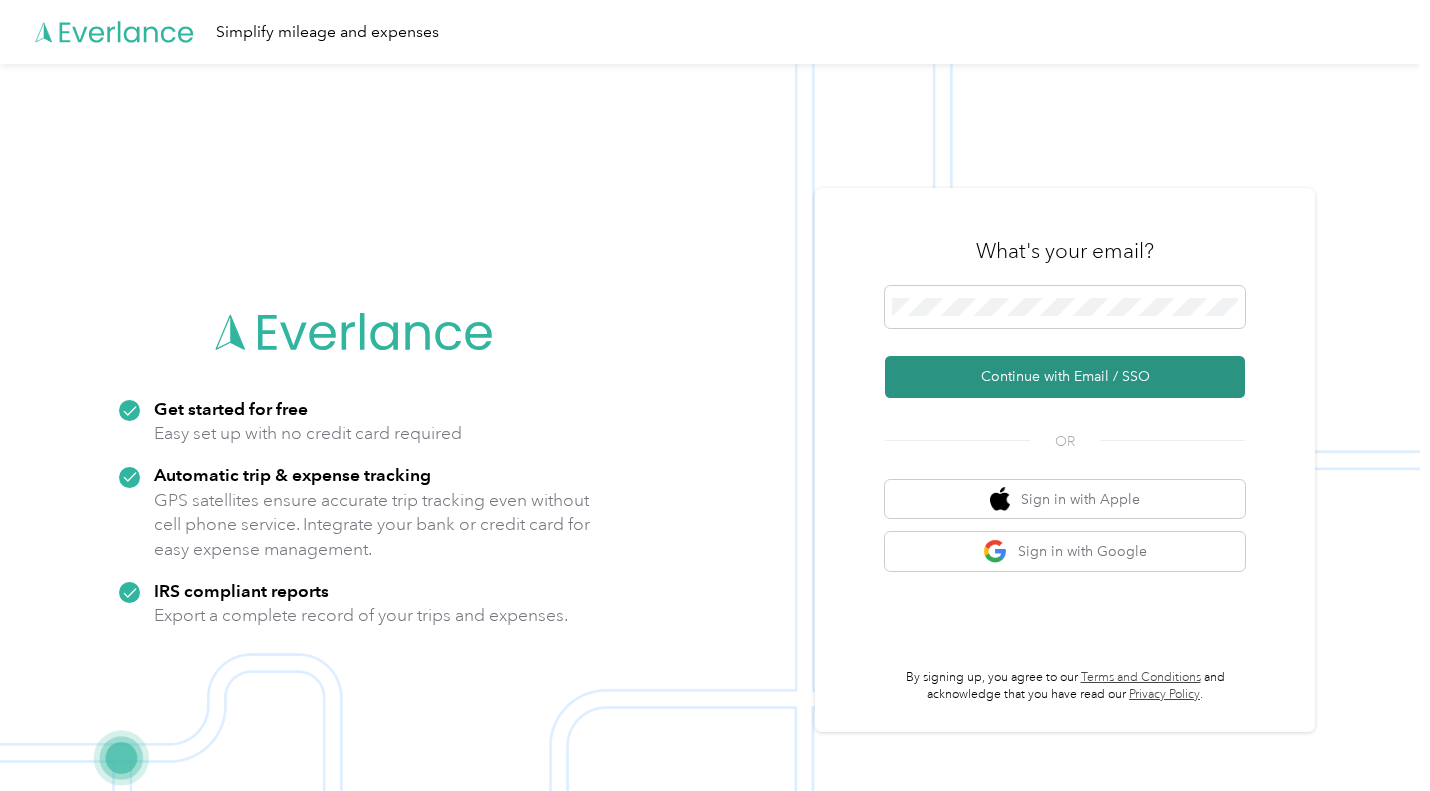 click on "Continue with Email / SSO" at bounding box center [1065, 377] 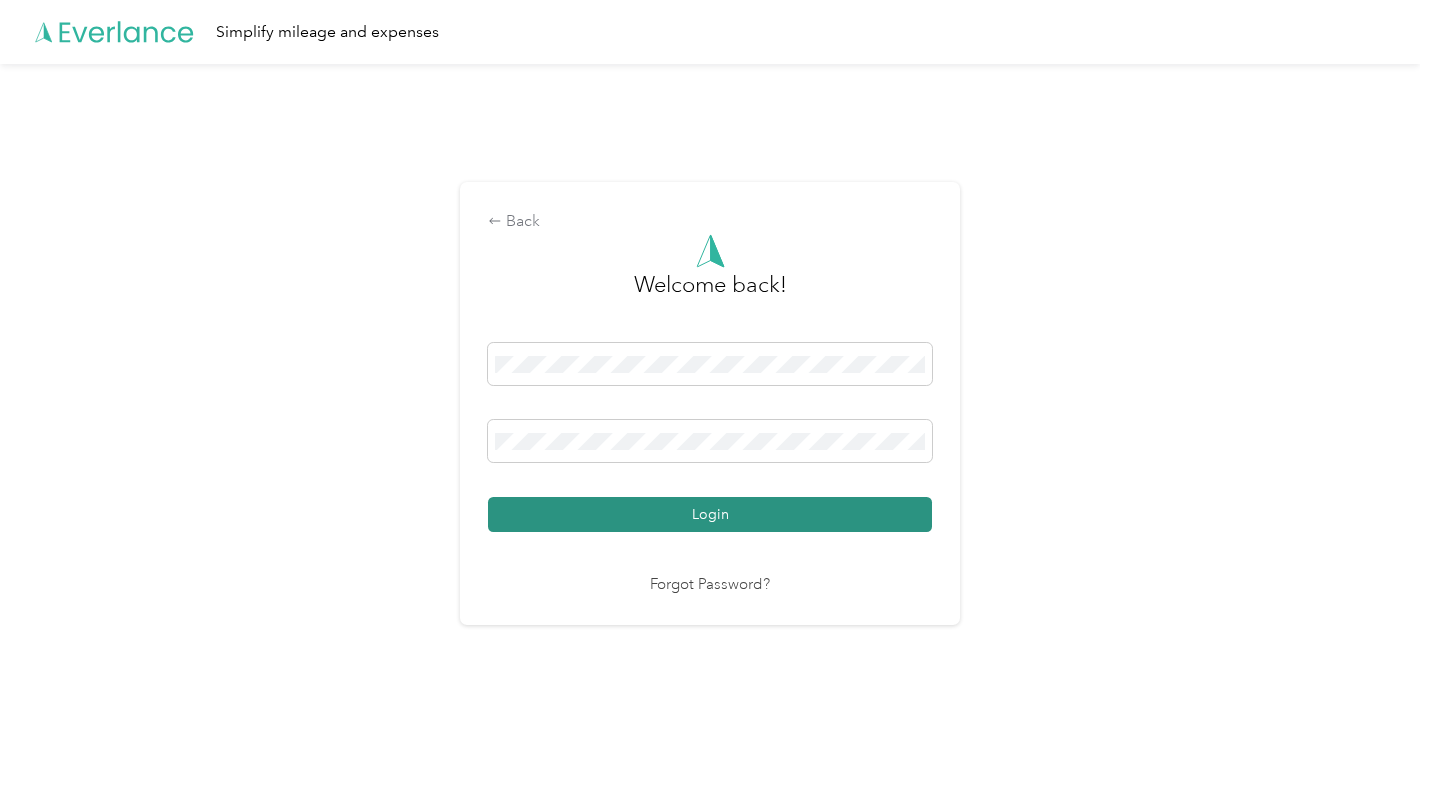 click on "Login" at bounding box center (710, 514) 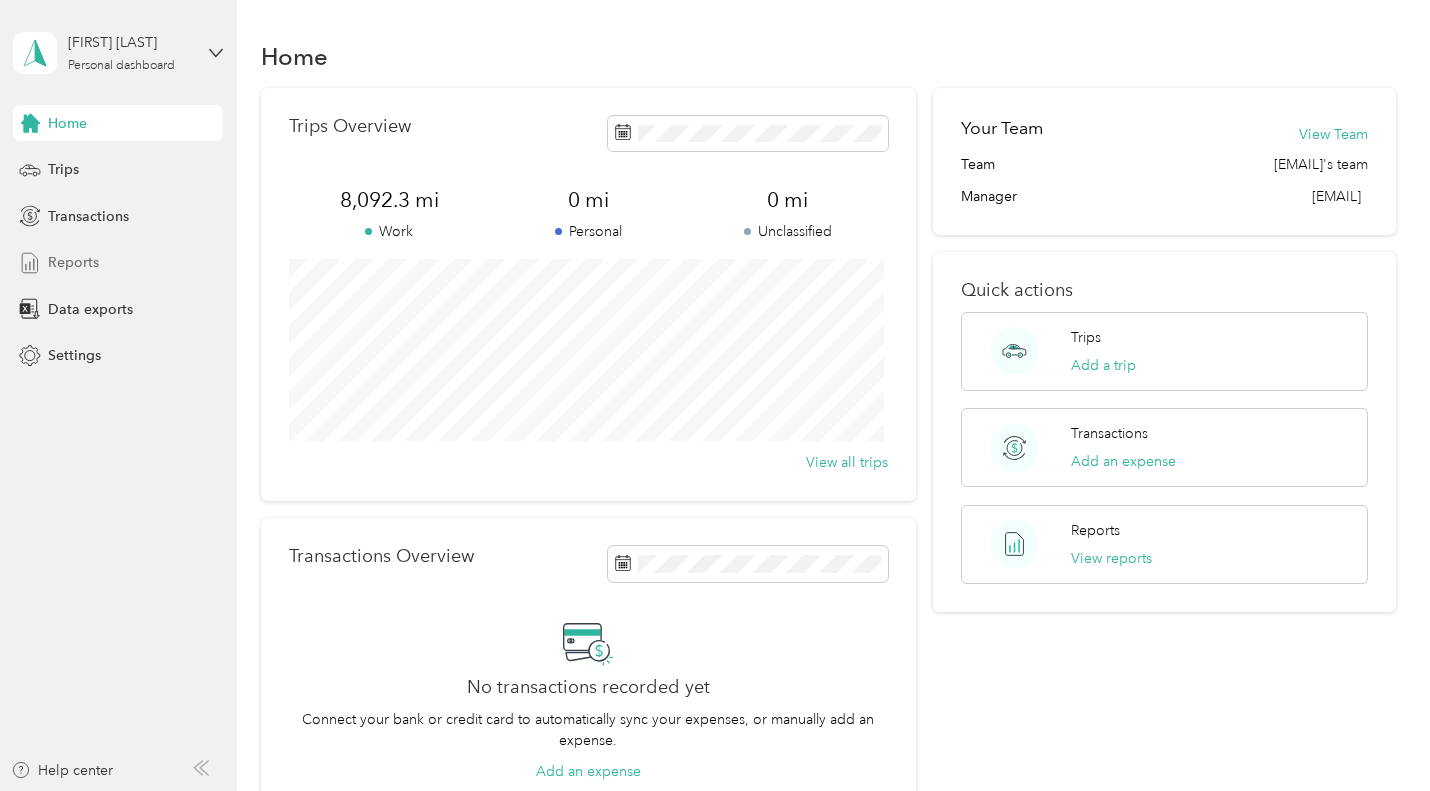 click on "Reports" at bounding box center [118, 263] 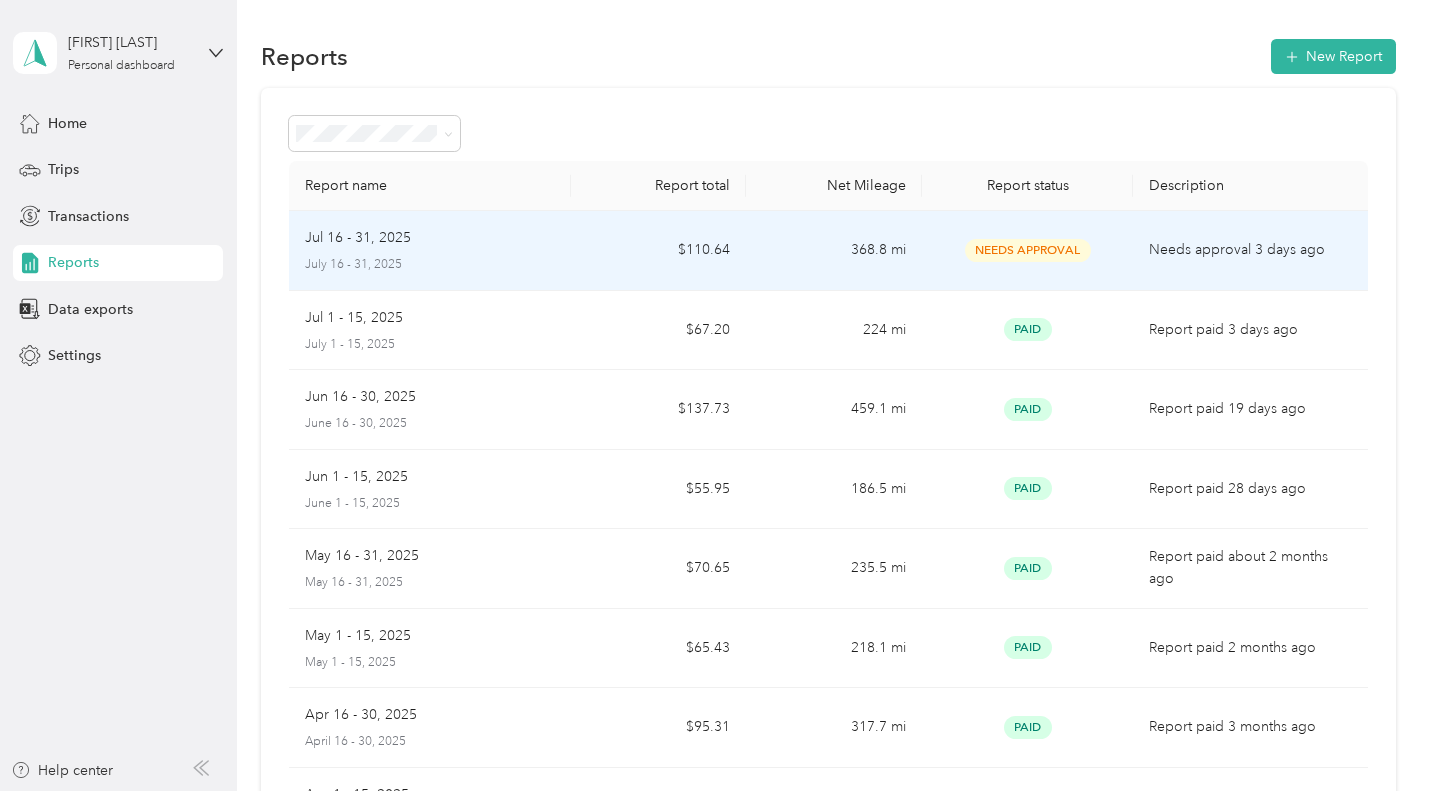 click on "Jul 16 - 31, 2025" at bounding box center (358, 238) 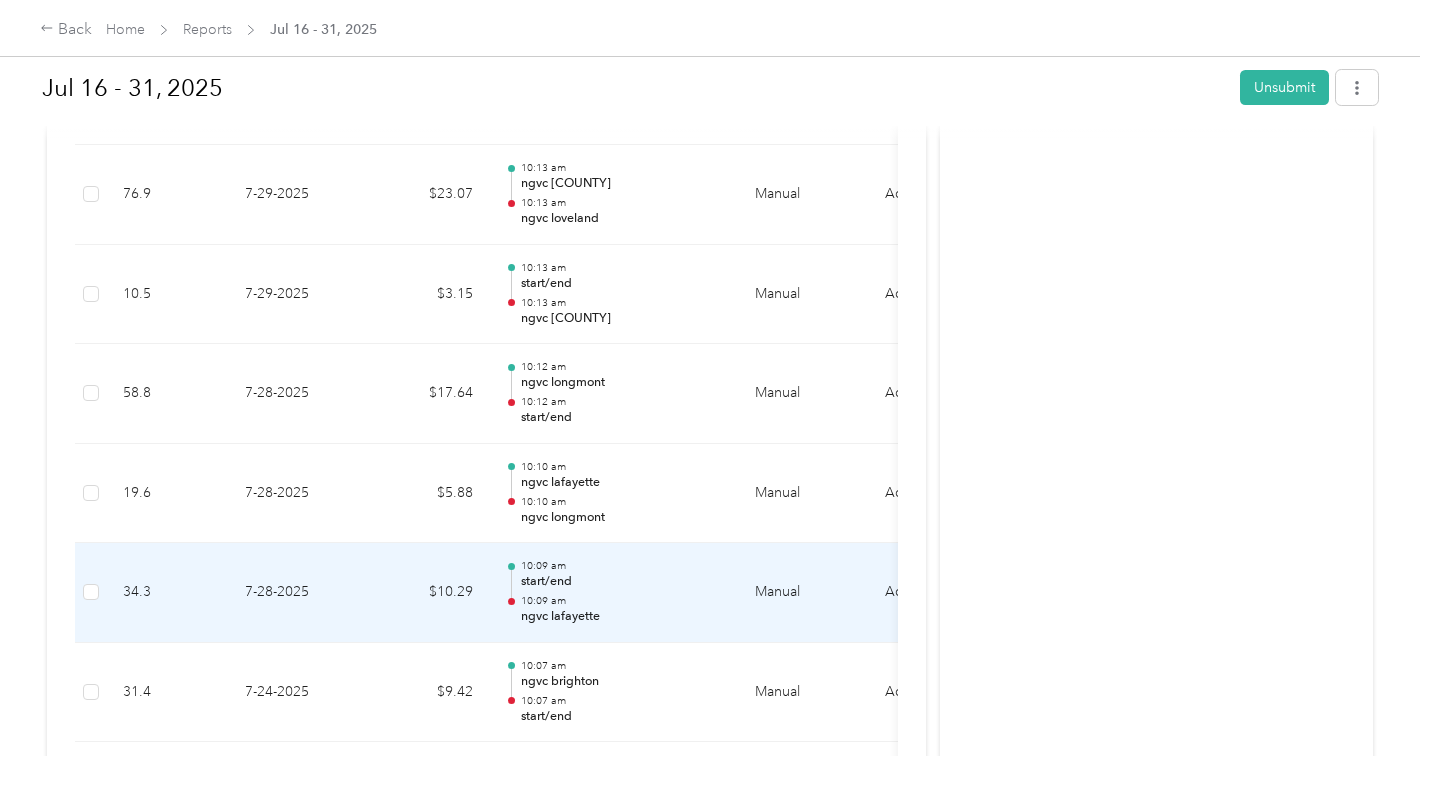scroll, scrollTop: 1252, scrollLeft: 0, axis: vertical 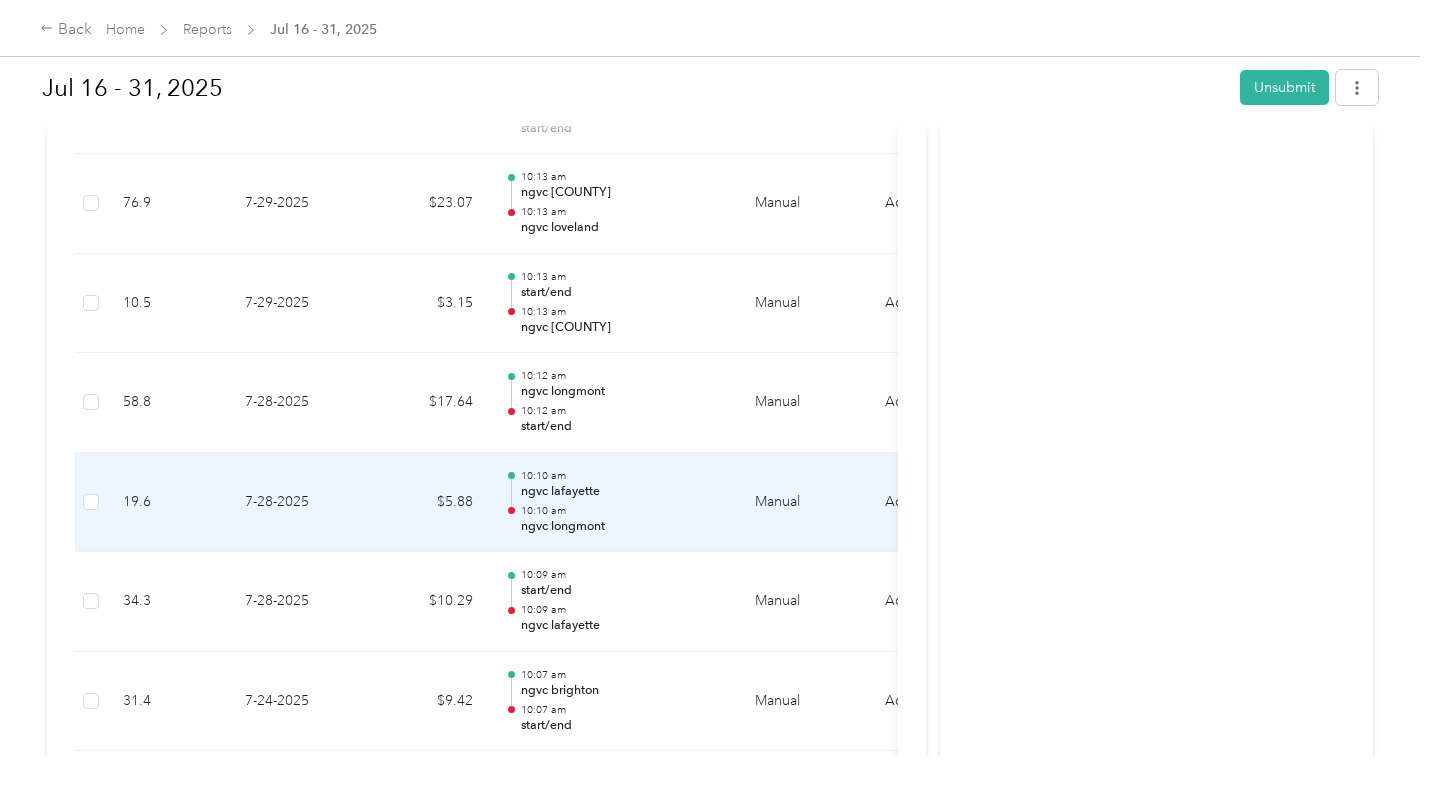 click on "19.6" at bounding box center (168, 503) 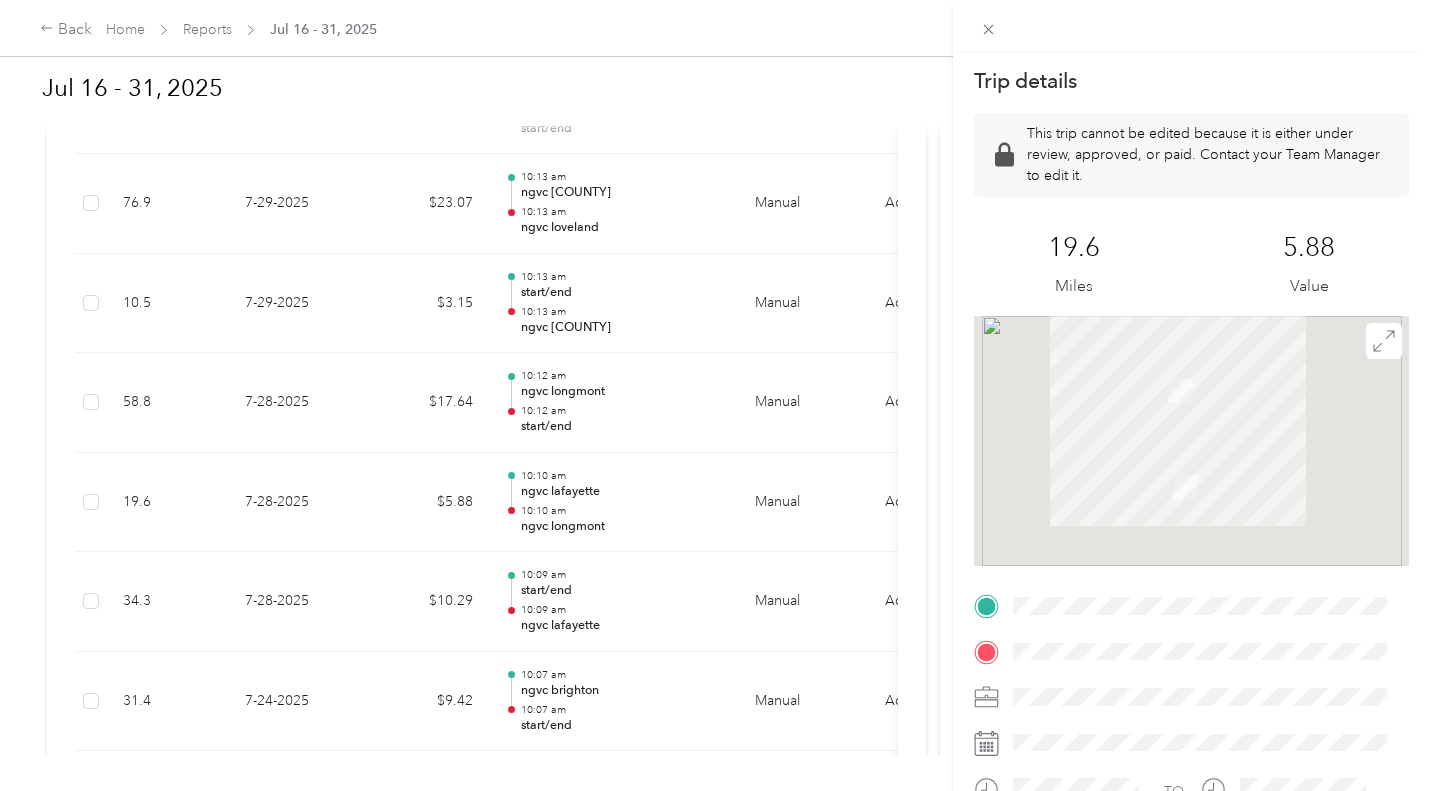 click on "Trip details This trip cannot be edited because it is either under review, approved, or paid. Contact your Team Manager to edit it. 19.6 Miles 5.88 Value  To navigate the map with touch gestures double-tap and hold your finger on the map, then drag the map. TO" at bounding box center [715, 395] 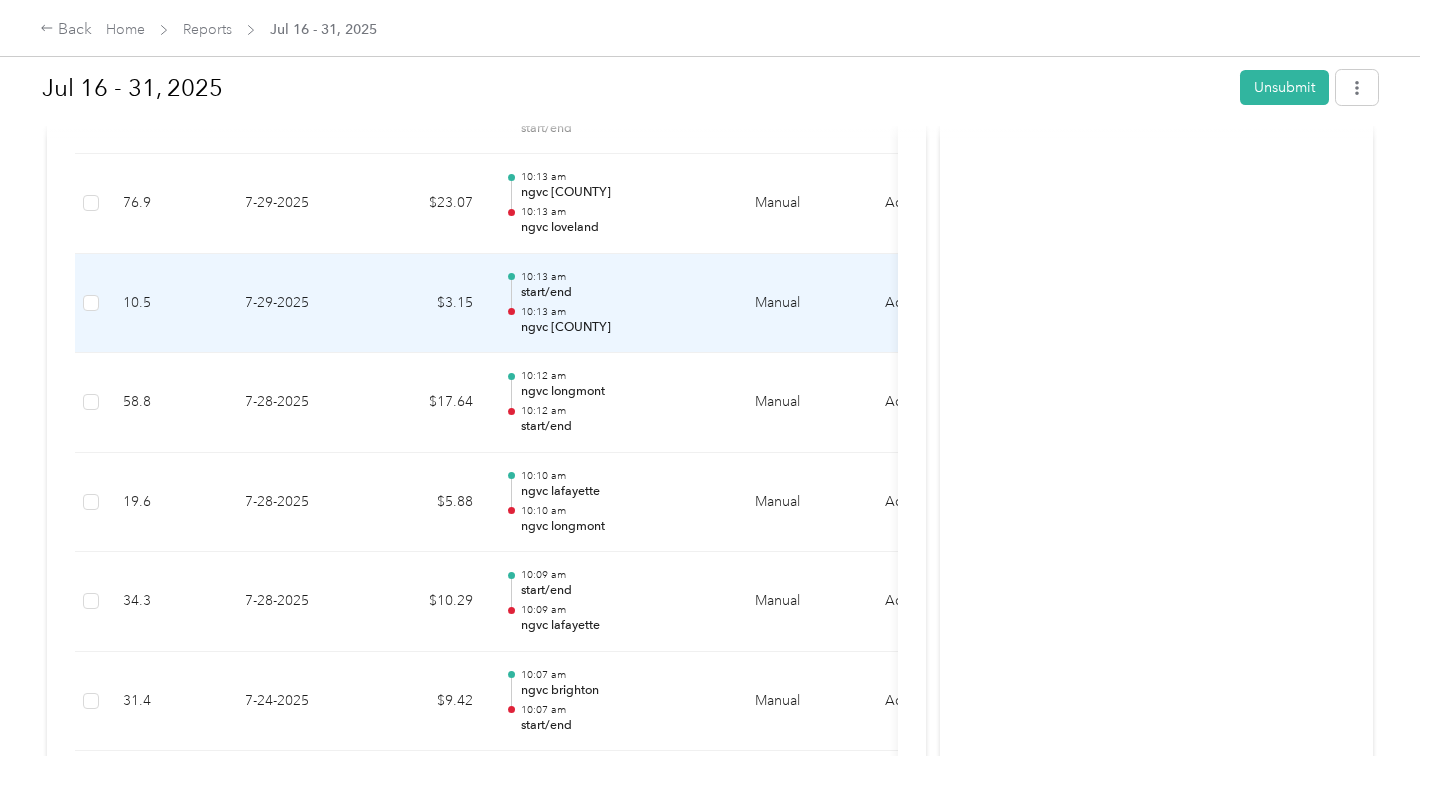 click on "7-29-2025" at bounding box center (299, 304) 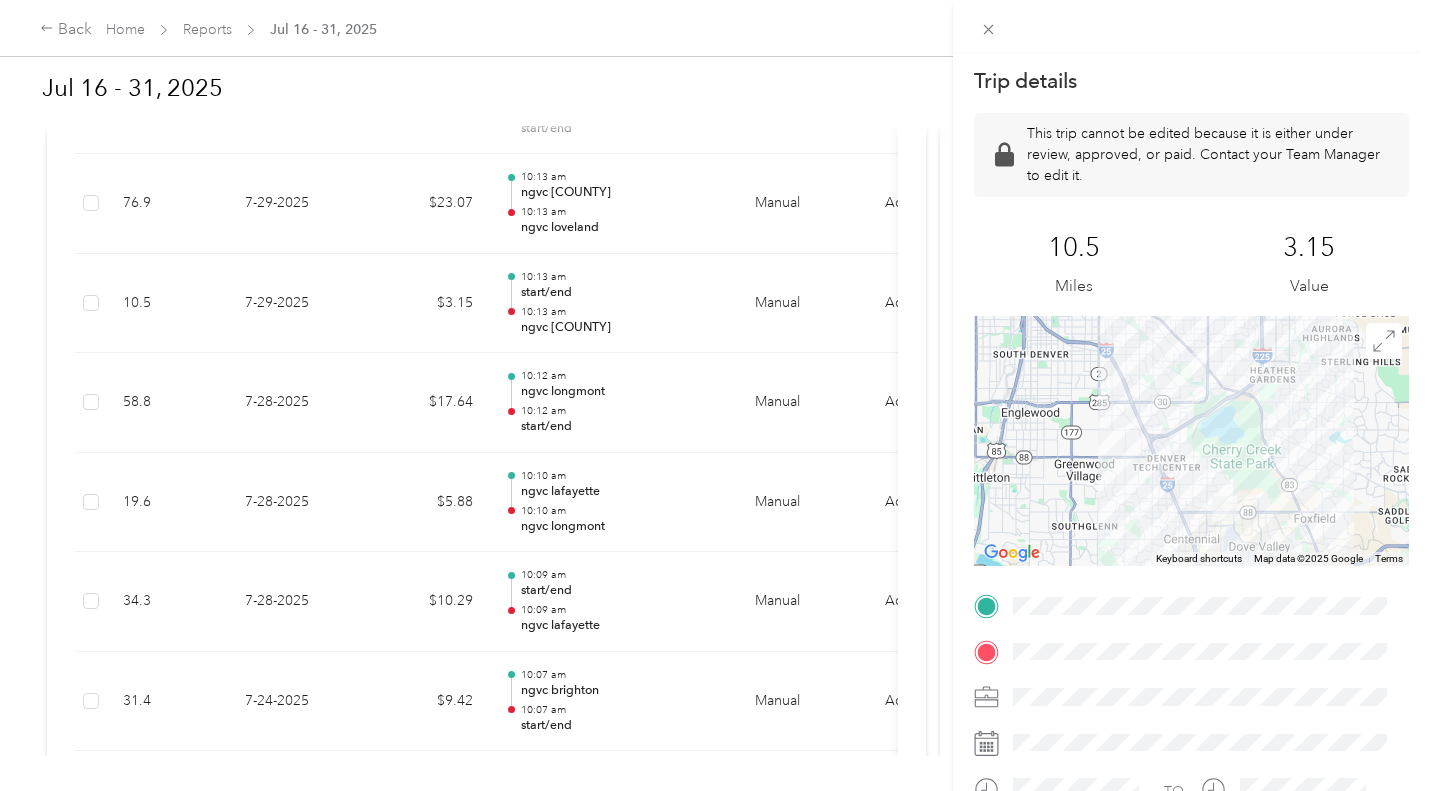 click on "Trip details This trip cannot be edited because it is either under review, approved, or paid. Contact your Team Manager to edit it. [NUMBER] Miles [NUMBER] Value  To navigate the map with touch gestures double-tap and hold your finger on the map, then drag the map. ← Move left → Move right ↑ Move up ↓ Move down + Zoom in - Zoom out Home Jump left by 75% End Jump right by 75% Page Up Jump up by 75% Page Down Jump down by 75% Keyboard shortcuts Map Data Map data ©[YEAR] Google Map data ©[YEAR] Google [NUMBER] km  Click to toggle between metric and imperial units Terms Report a map error TO" at bounding box center (715, 395) 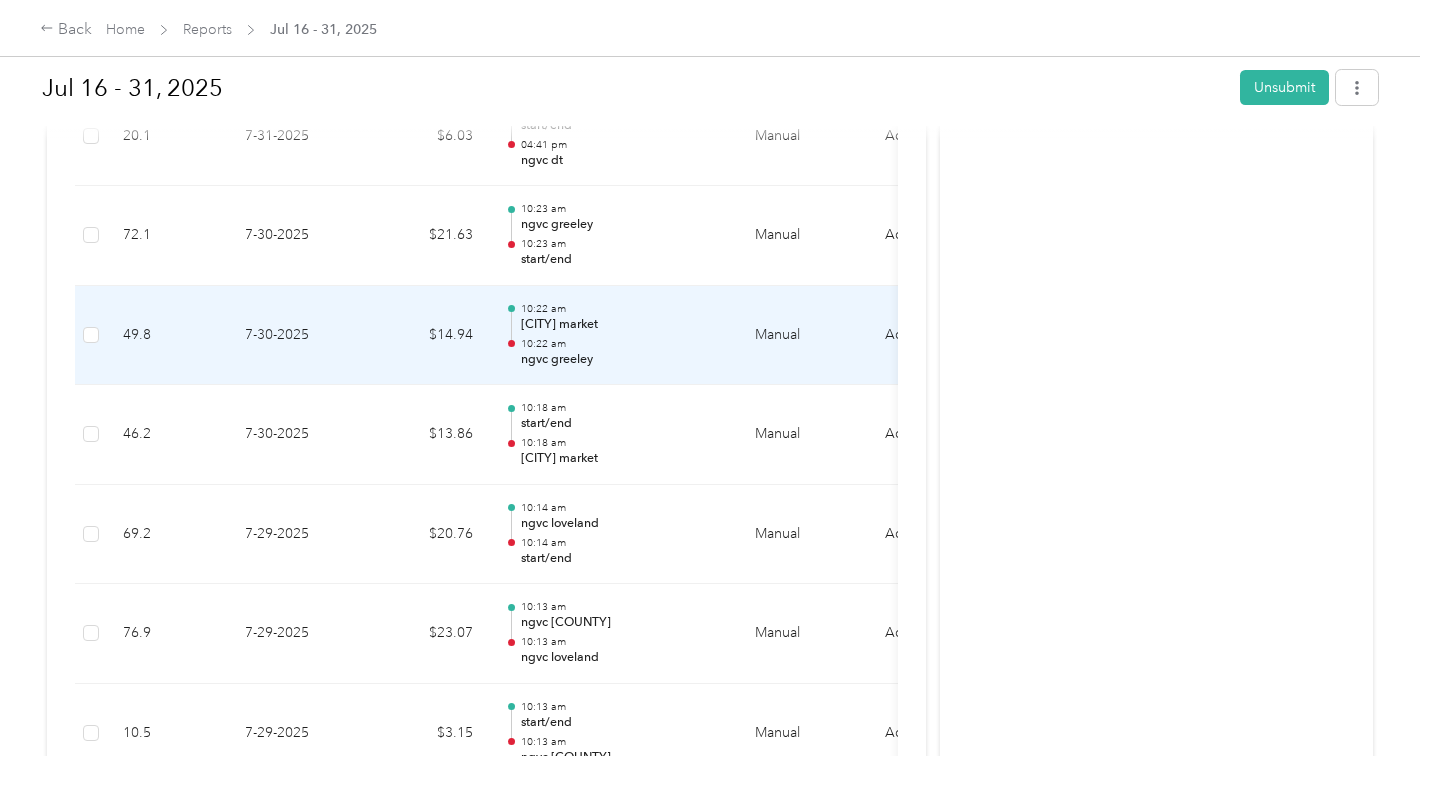 scroll, scrollTop: 819, scrollLeft: 0, axis: vertical 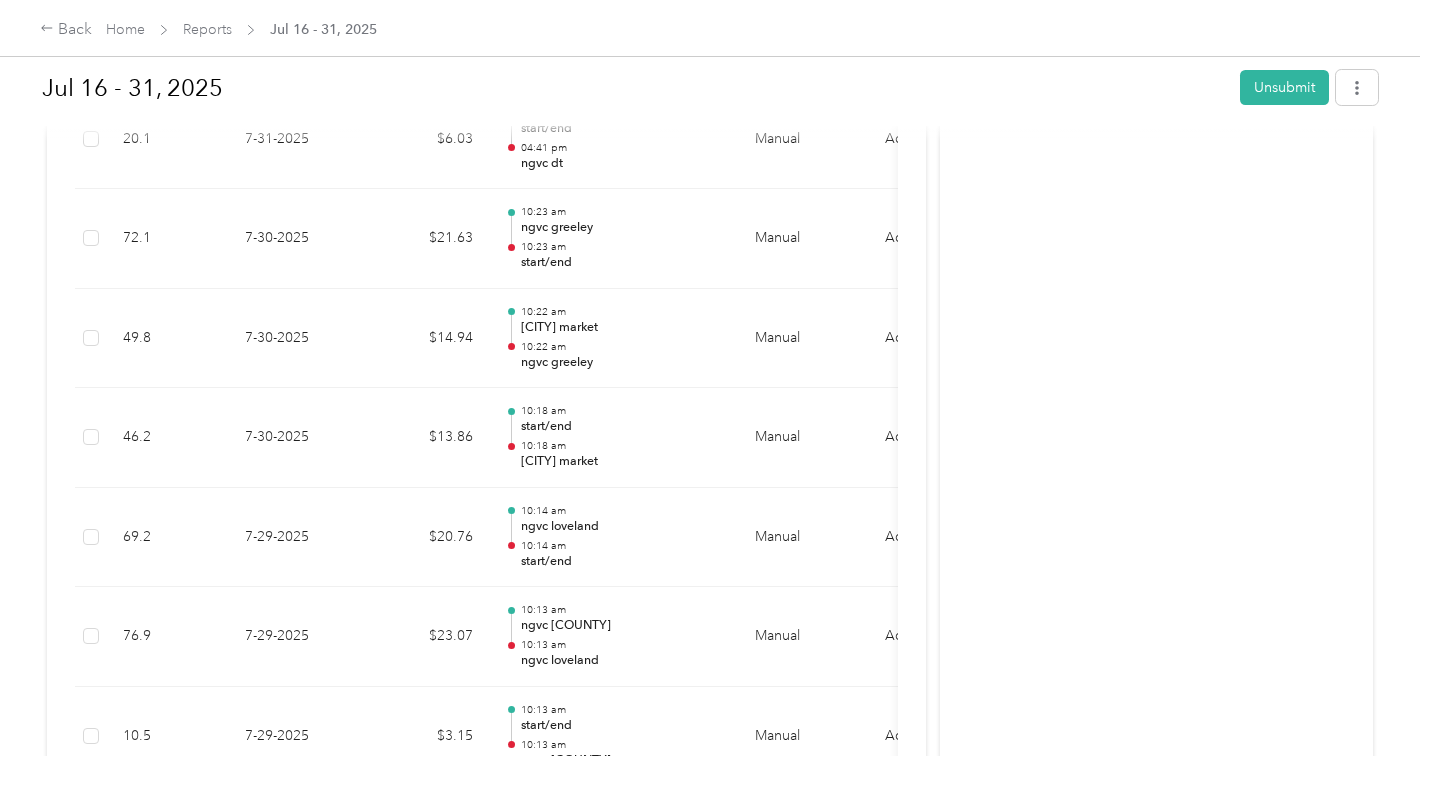 click on "[DATE] - [DATE] Unsubmit Needs Approval Needs approval from Acosta FAVR View  activity & comments Report Summary Mileage Total $ [AMOUNT] Net mileage   [NUMBER]   mi Variable rate   $ [AMOUNT] / mi Expense Total $ [AMOUNT] Report total $ [AMOUNT] Report ID [REPORT ID] Report period [DATE] - [DATE] Pay period [DATE] - [DATE] Submitter [FIRST] [LAST] Submitted on [DATE], [YEAR] Approvers Acosta FAVR Trips (27) Expense (0) Gross Miles Trip Date Value Location Track Method Purpose Notes Tags                     [NUMBER] [DATE] $[AMOUNT] [TIME] ngvc [STATE]/evans [TIME] start/end Manual Acosta - [NUMBER] [DATE] $[AMOUNT] [TIME] ngvc dt [TIME] ngvc [STATE]/evans Manual Acosta - [NUMBER] [DATE] $[AMOUNT] [TIME] start/end [TIME] ngvc dt Manual Acosta - [NUMBER] [DATE] $[AMOUNT] [TIME] ngvc greeley [TIME] start/end Manual Acosta - [NUMBER] [DATE] $[AMOUNT] [TIME] niwot market [TIME] ngvc greeley Manual Acosta - [NUMBER] [DATE] $[AMOUNT] [TIME] start/end [TIME] niwot market Manual Acosta - [NUMBER] $[AMOUNT]" at bounding box center (710, 378) 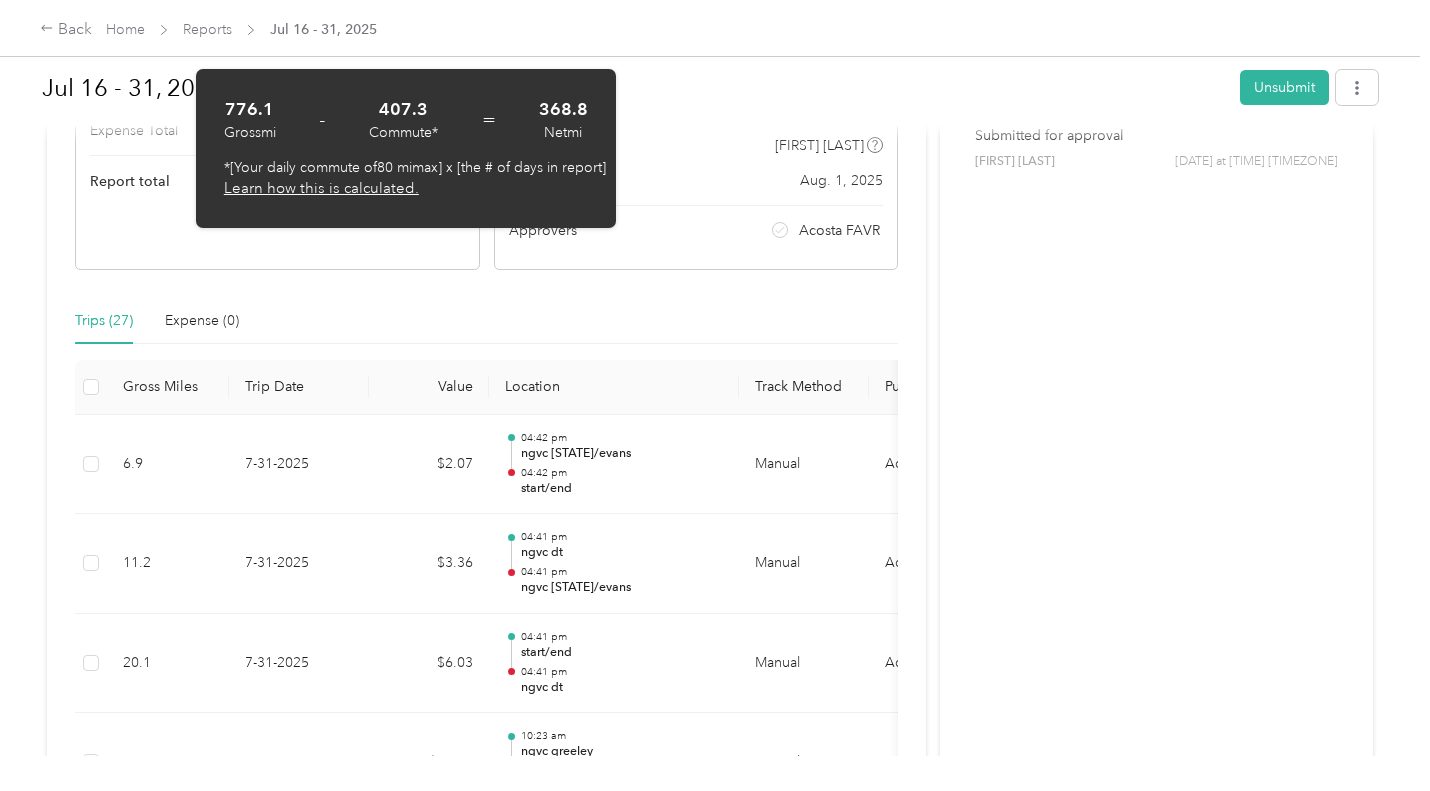 scroll, scrollTop: 296, scrollLeft: 0, axis: vertical 